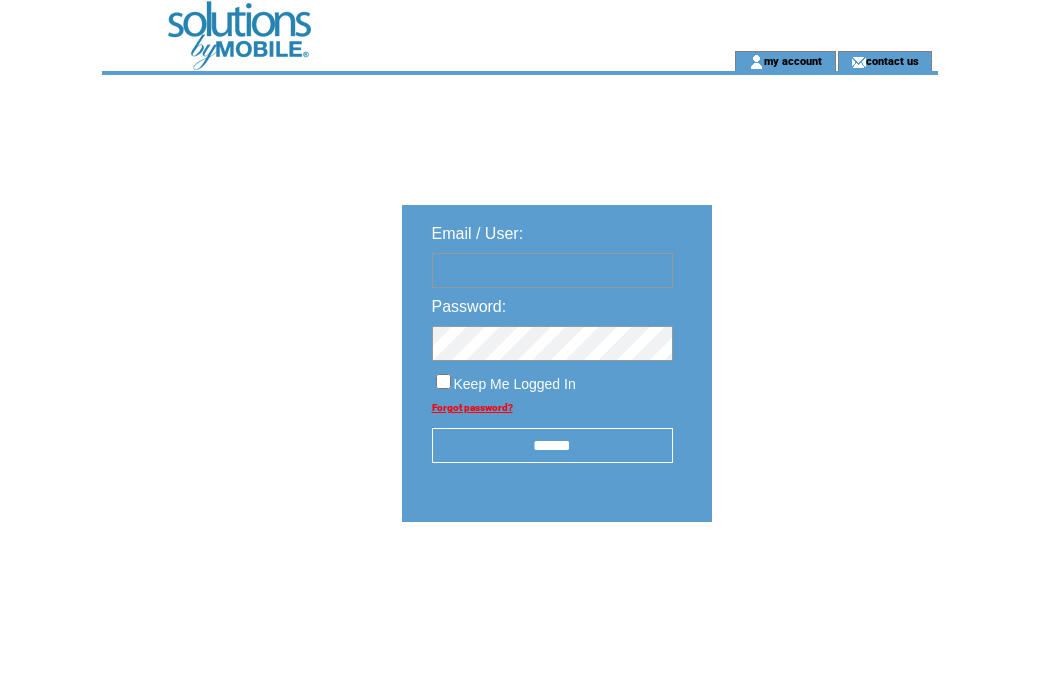 scroll, scrollTop: 0, scrollLeft: 0, axis: both 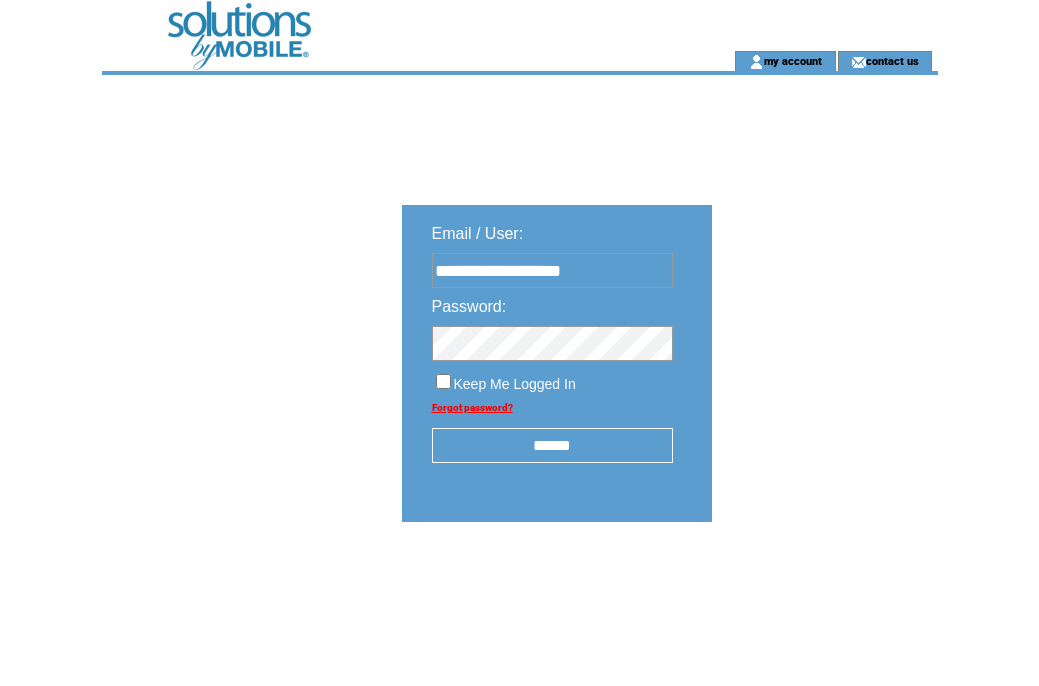type on "**********" 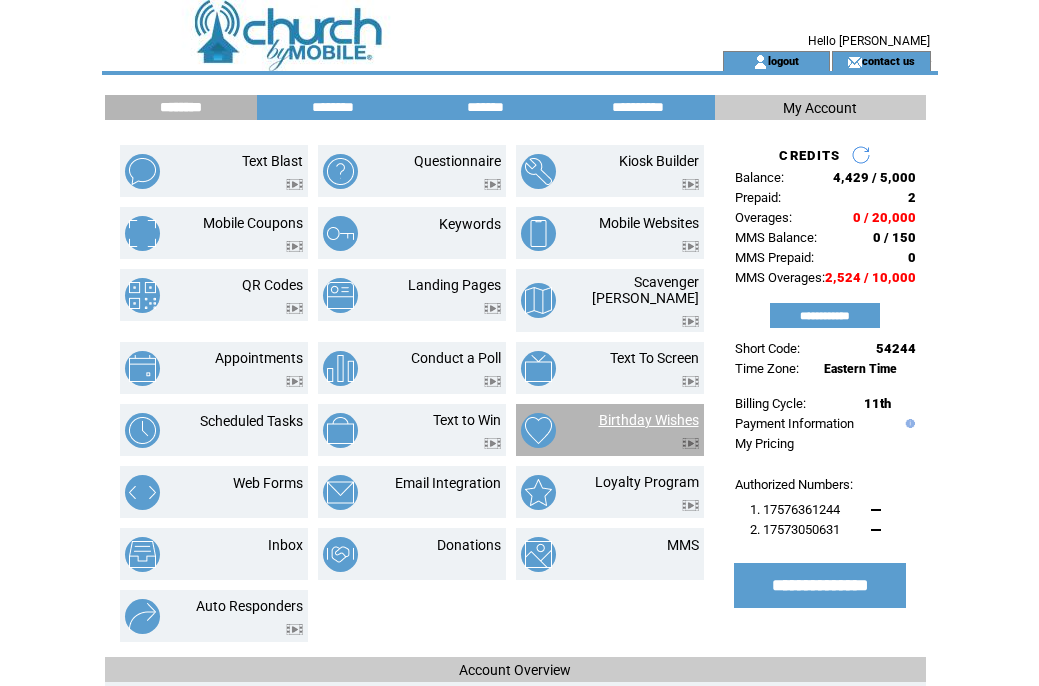 scroll, scrollTop: 0, scrollLeft: 0, axis: both 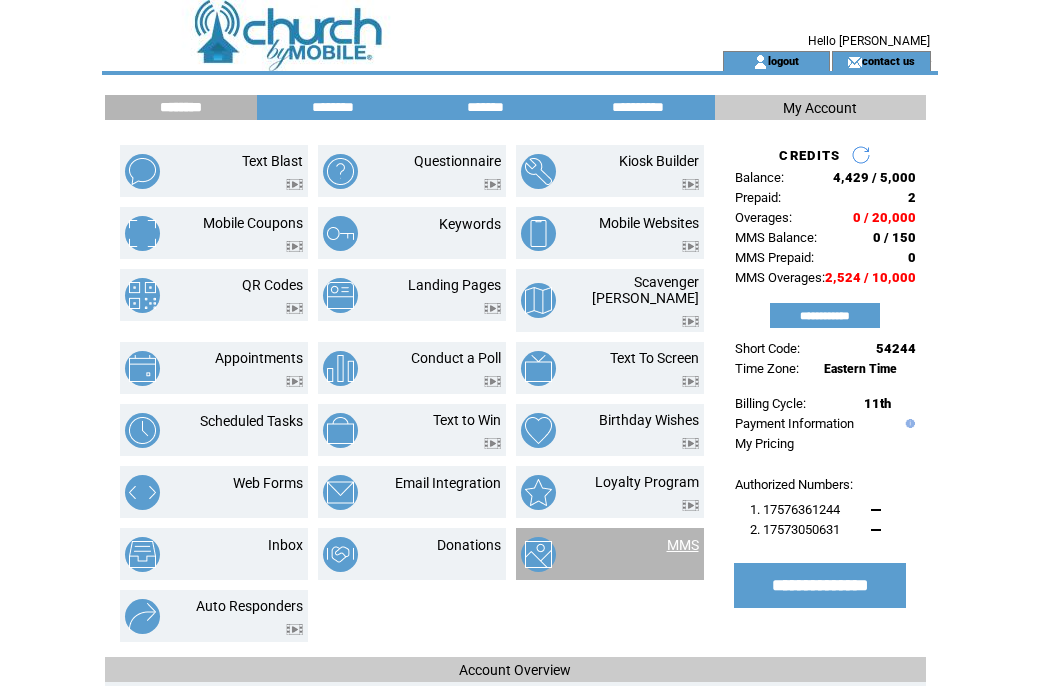 click on "MMS" at bounding box center (683, 545) 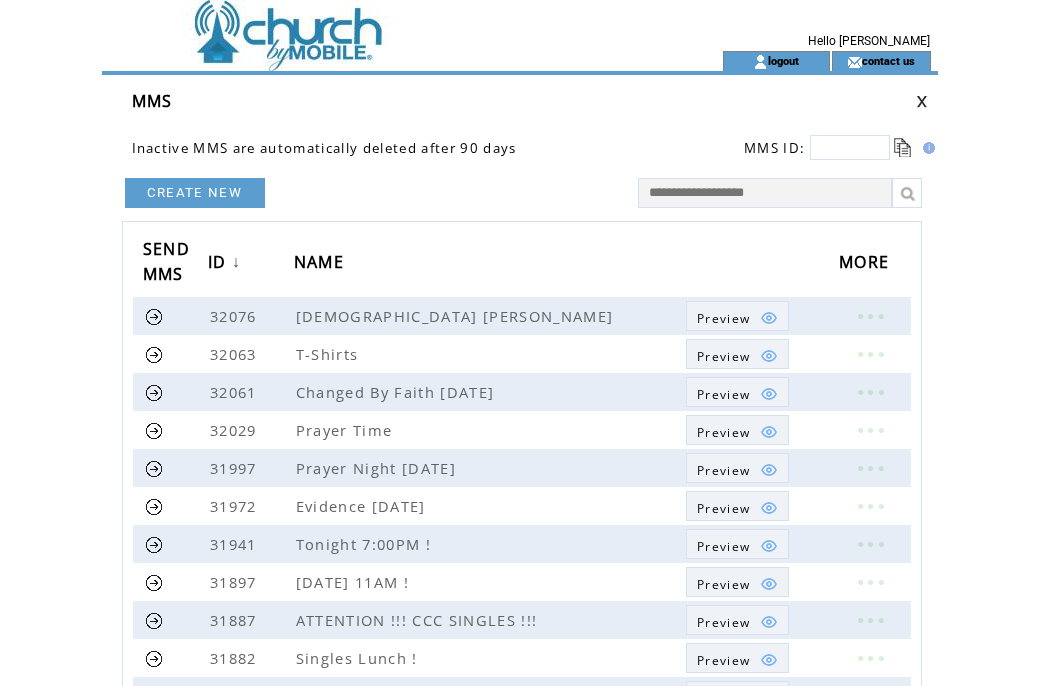 scroll, scrollTop: 0, scrollLeft: 0, axis: both 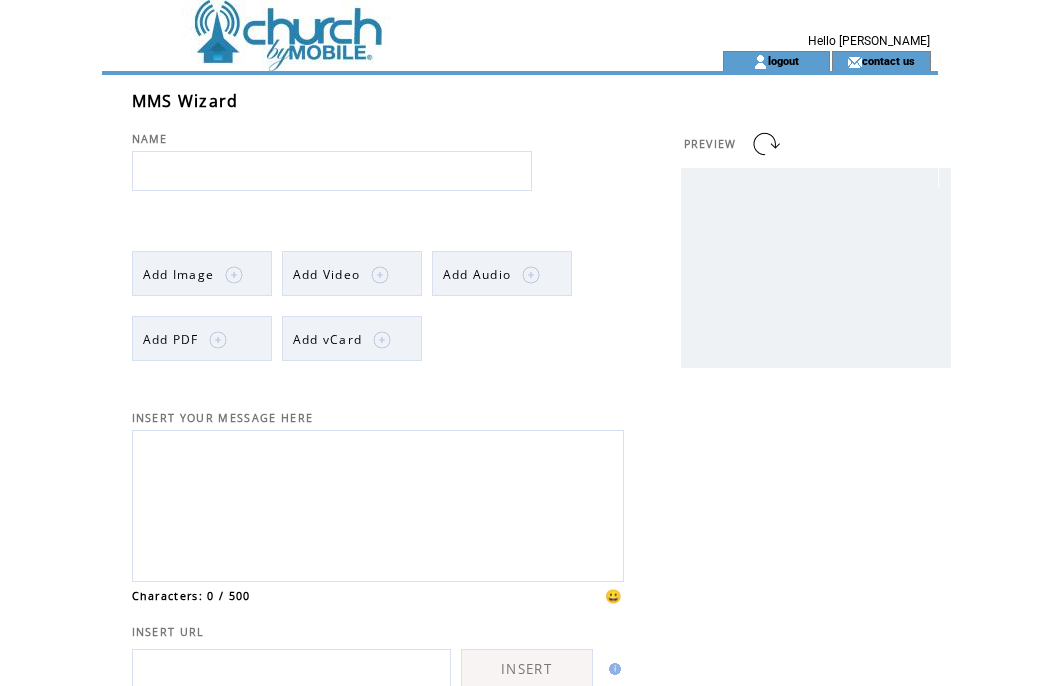 click on "Add Image" at bounding box center (179, 274) 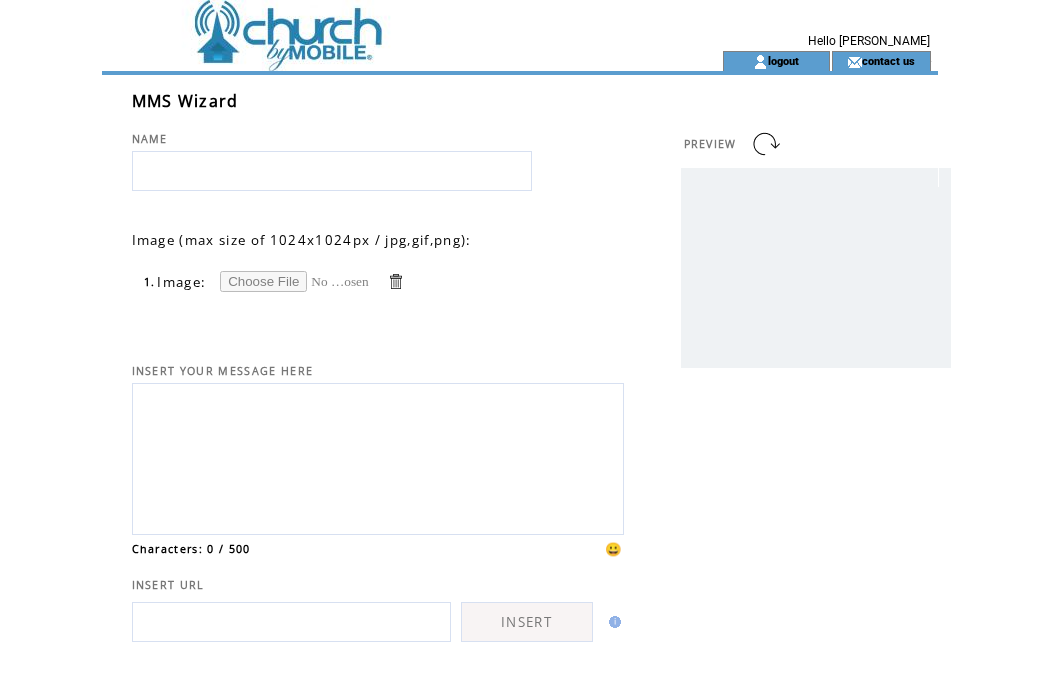 scroll, scrollTop: 0, scrollLeft: 0, axis: both 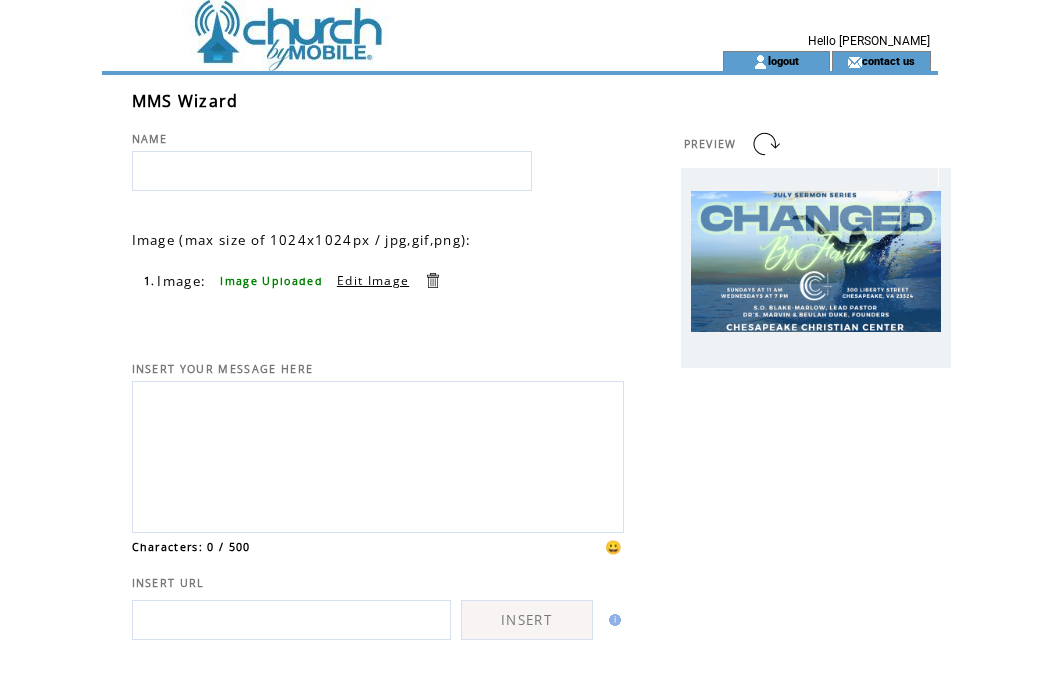 click at bounding box center [332, 171] 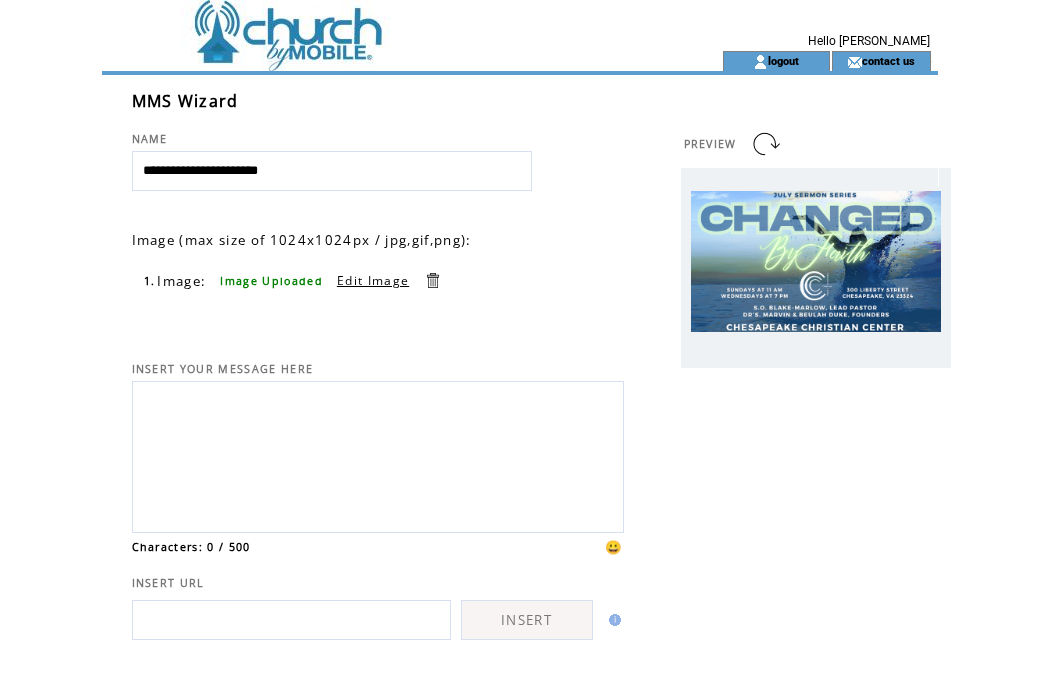 type on "**********" 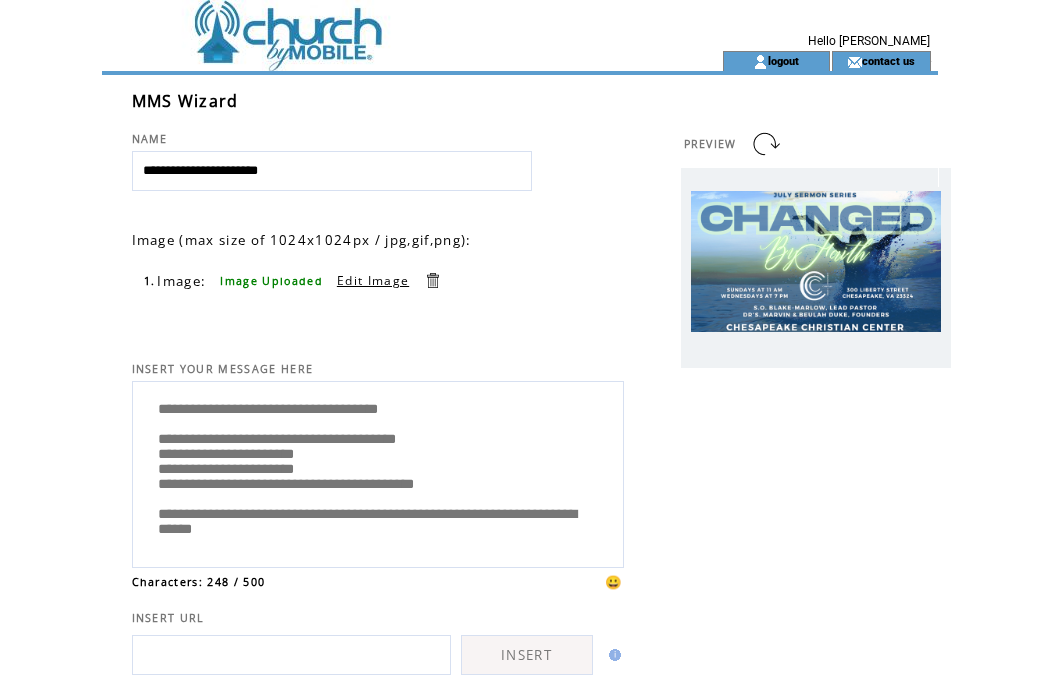 scroll, scrollTop: 65, scrollLeft: 0, axis: vertical 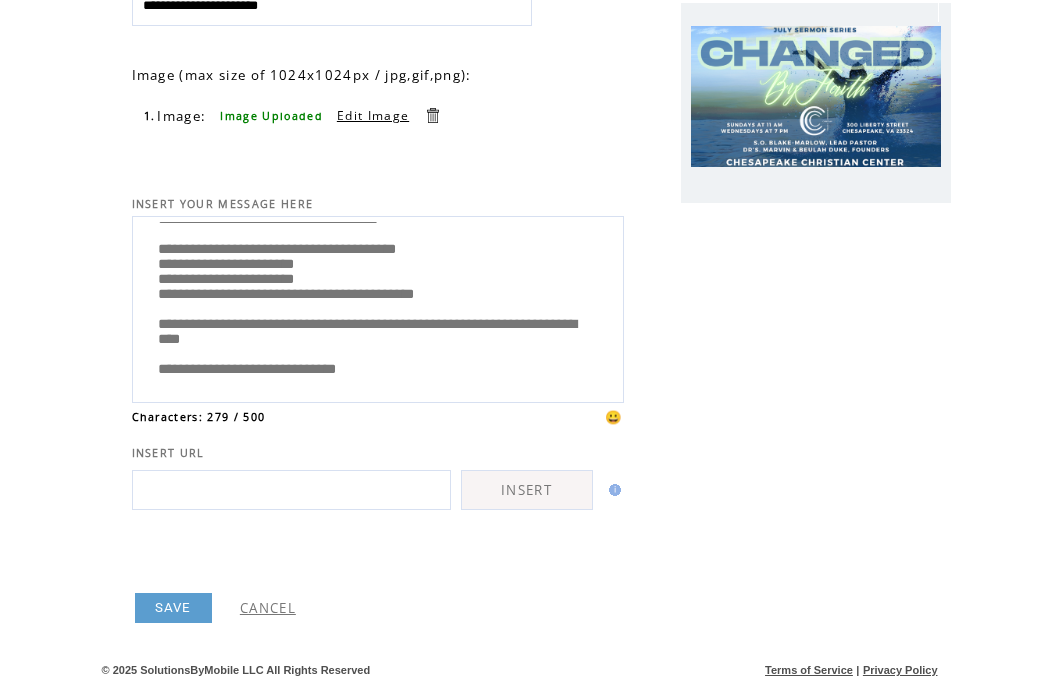 type on "**********" 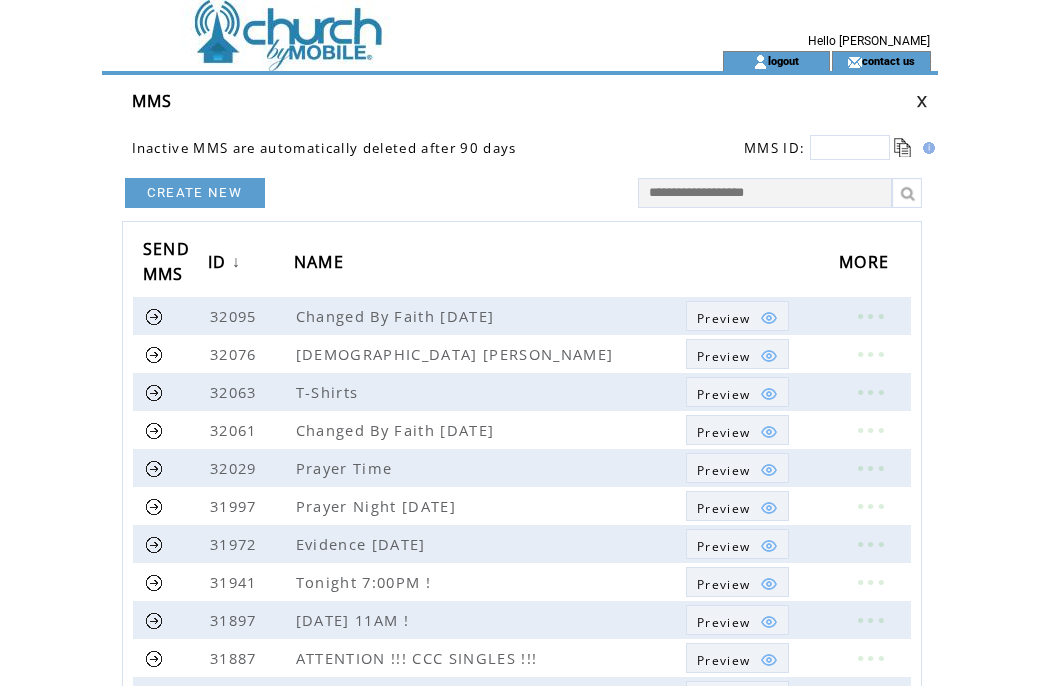 scroll, scrollTop: 0, scrollLeft: 0, axis: both 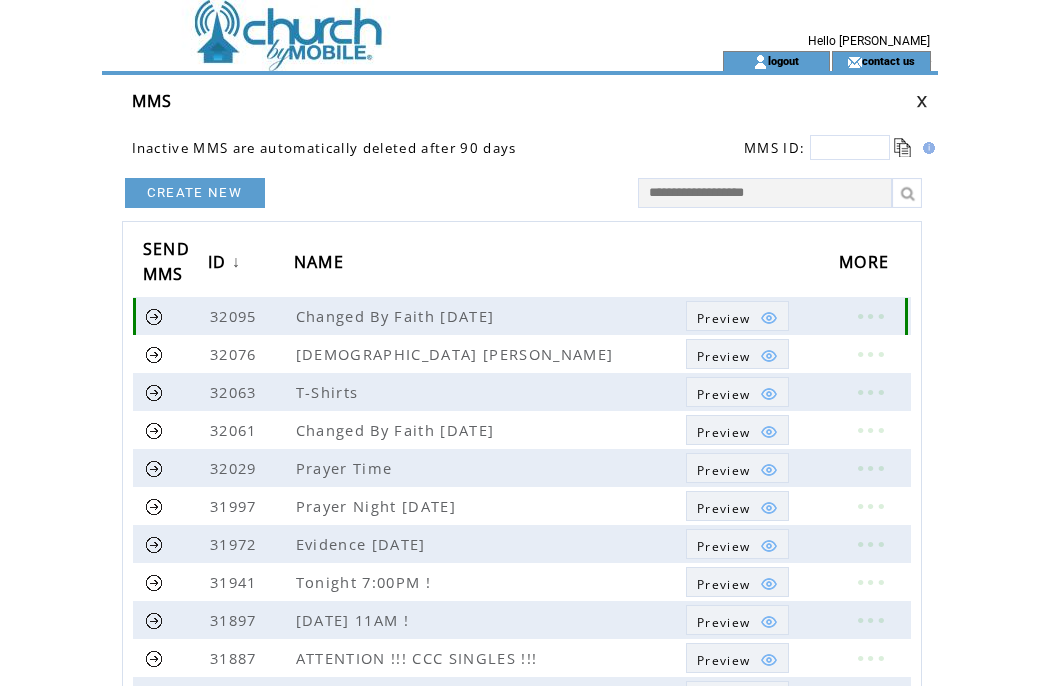 click at bounding box center (154, 316) 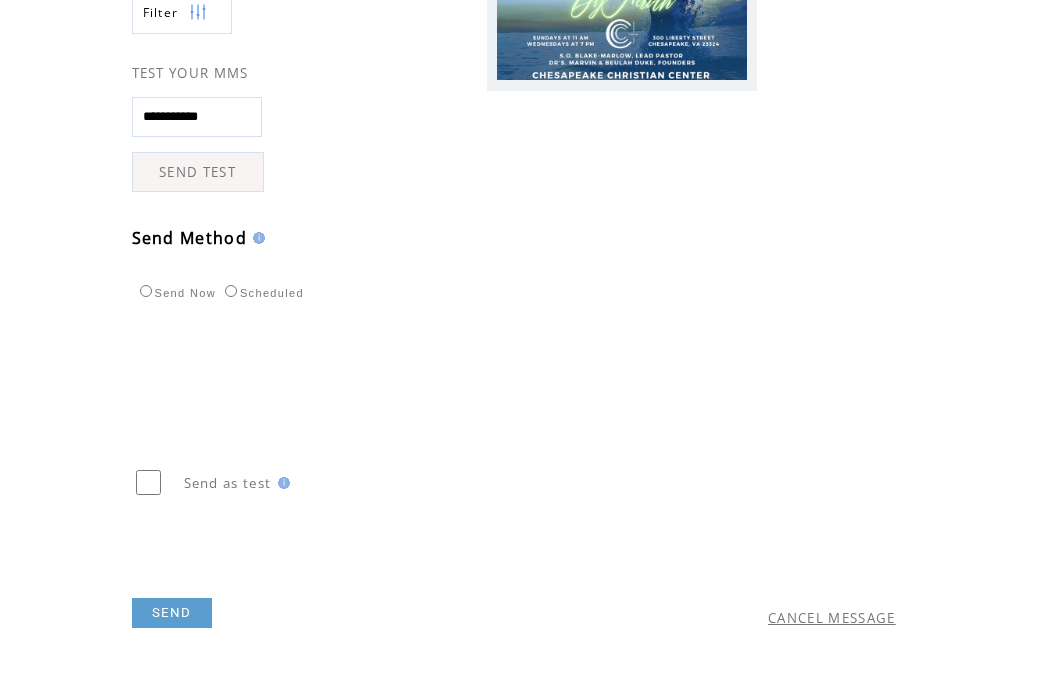scroll, scrollTop: 508, scrollLeft: 0, axis: vertical 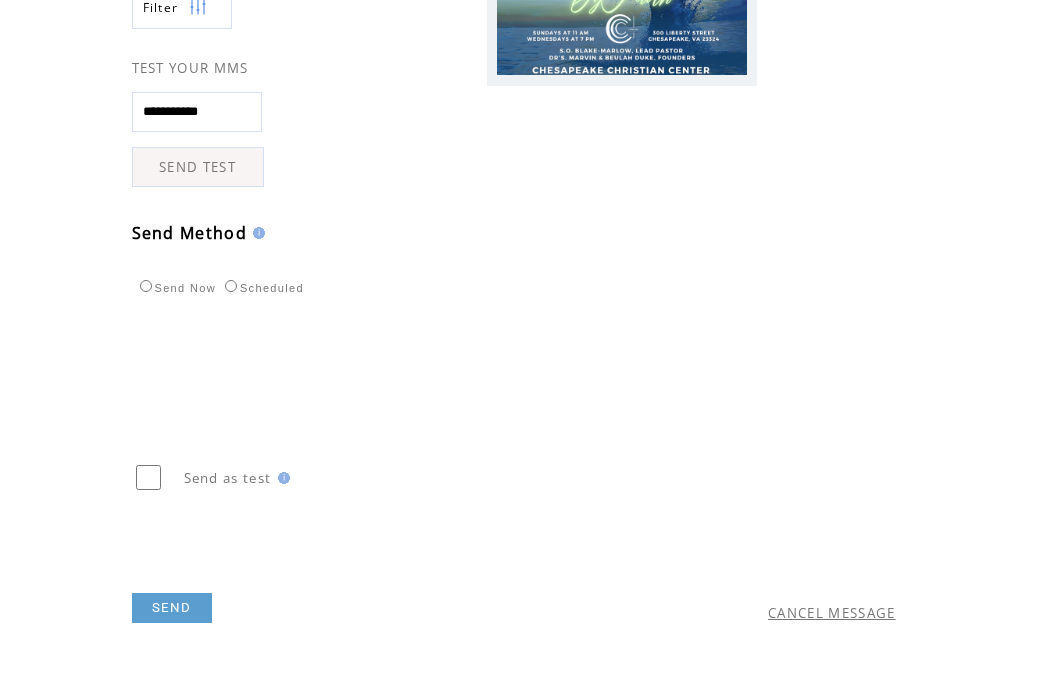 click on "SEND" at bounding box center (172, 608) 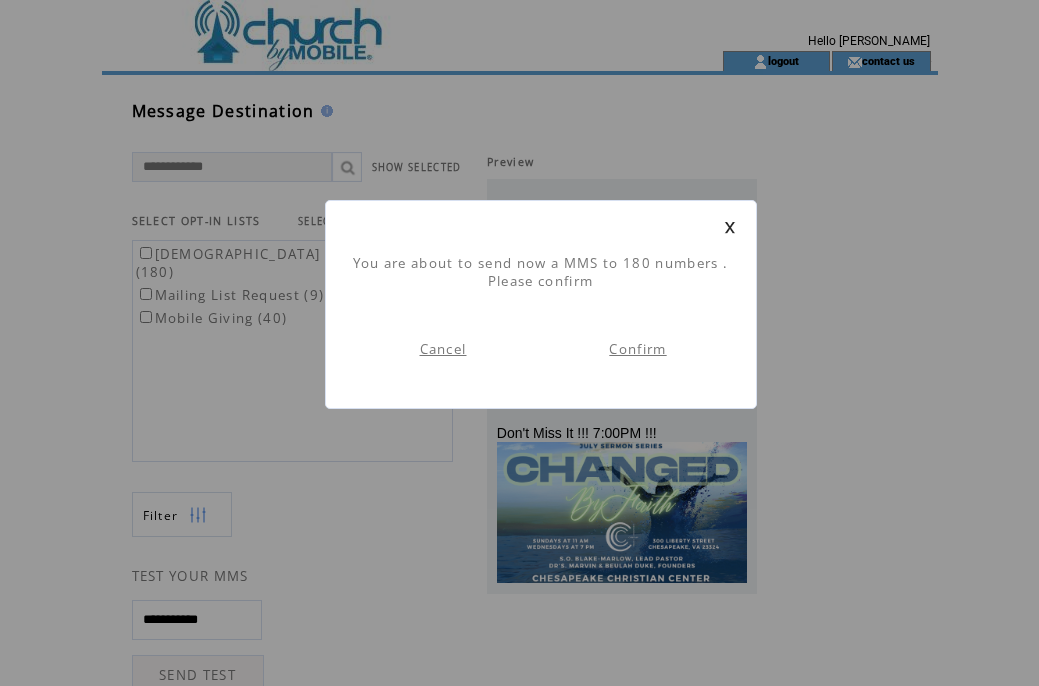 scroll, scrollTop: 1, scrollLeft: 0, axis: vertical 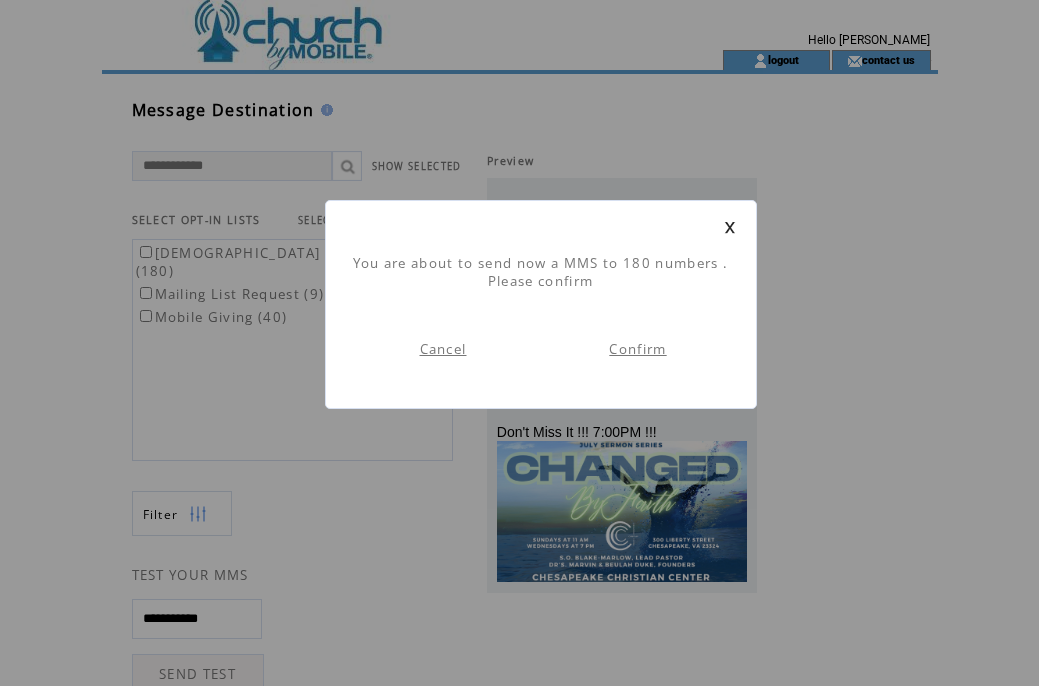 click on "Confirm" at bounding box center [637, 349] 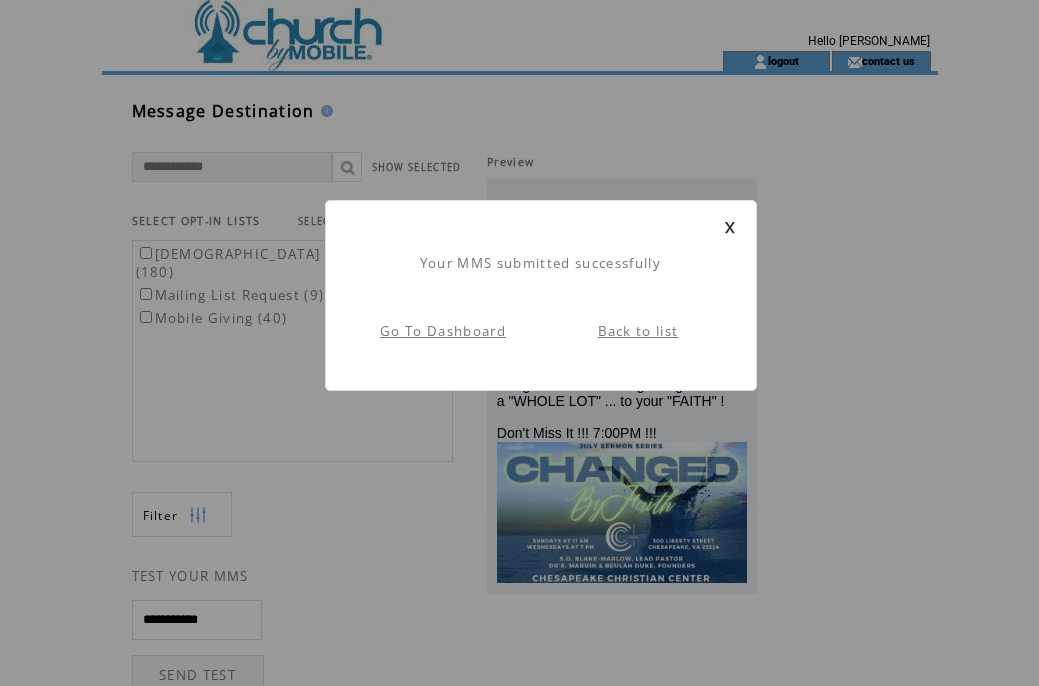 scroll, scrollTop: 1, scrollLeft: 0, axis: vertical 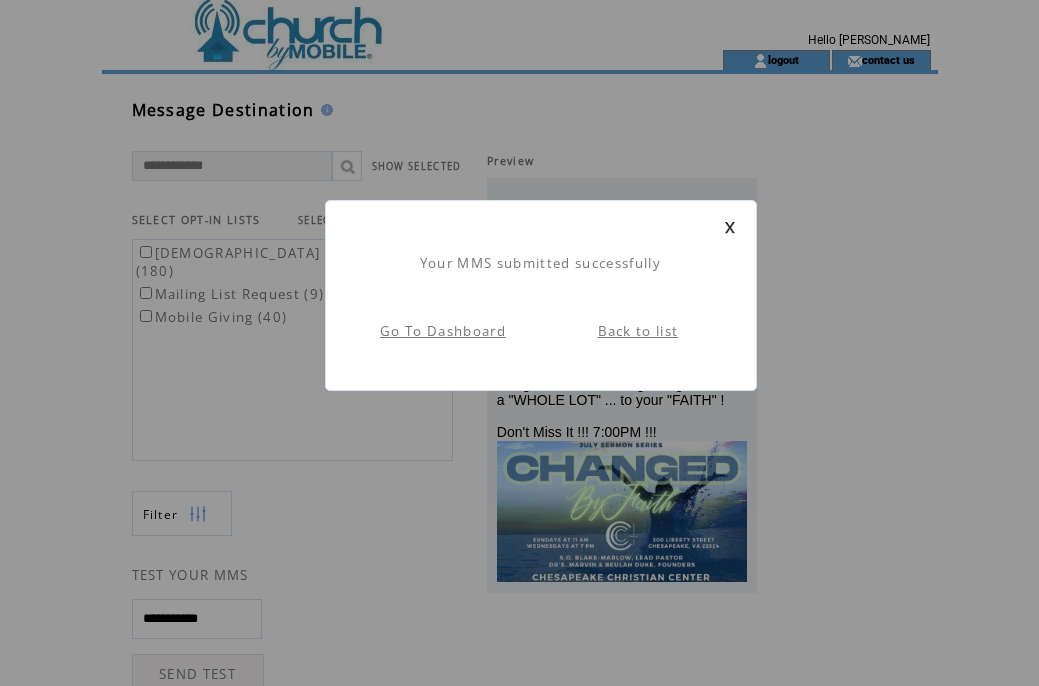 click at bounding box center [730, 227] 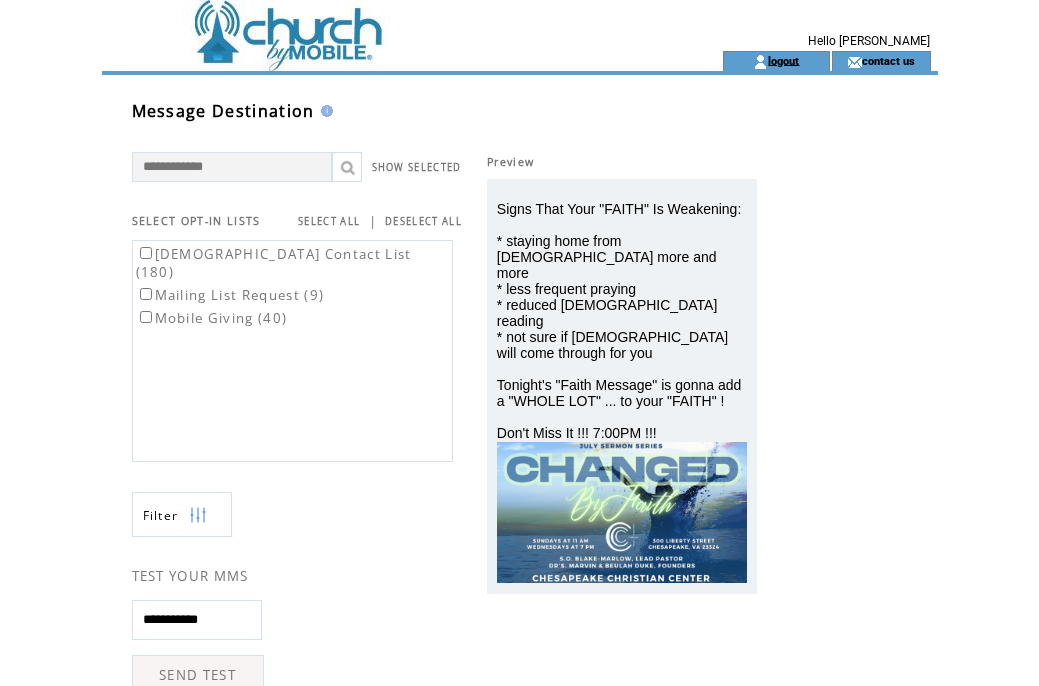 click on "logout" at bounding box center (783, 60) 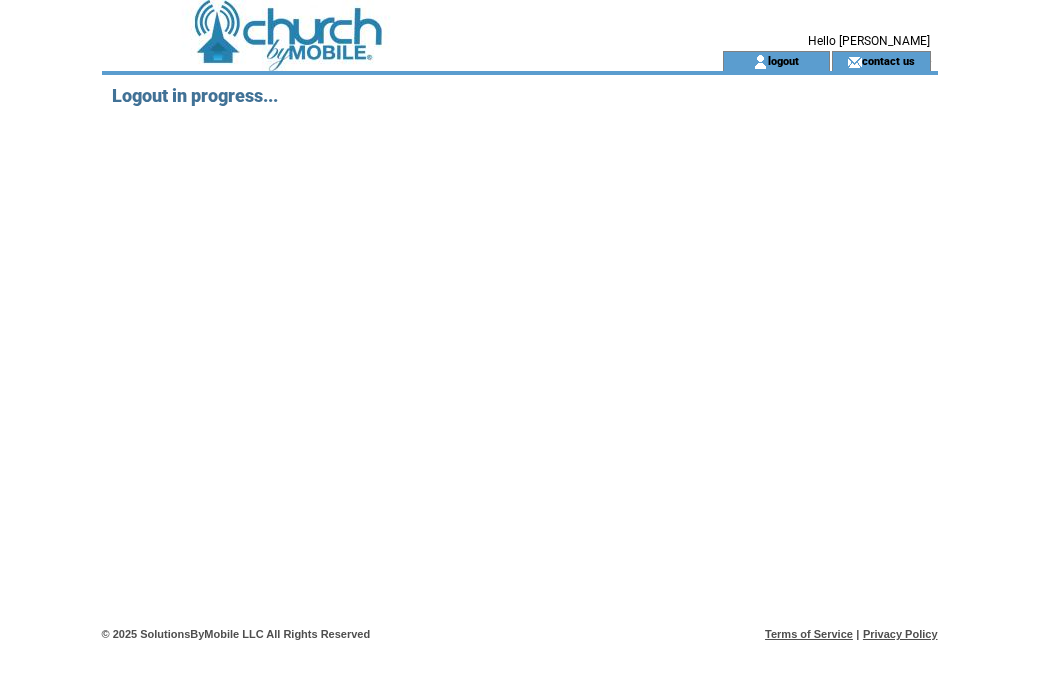 scroll, scrollTop: 0, scrollLeft: 0, axis: both 